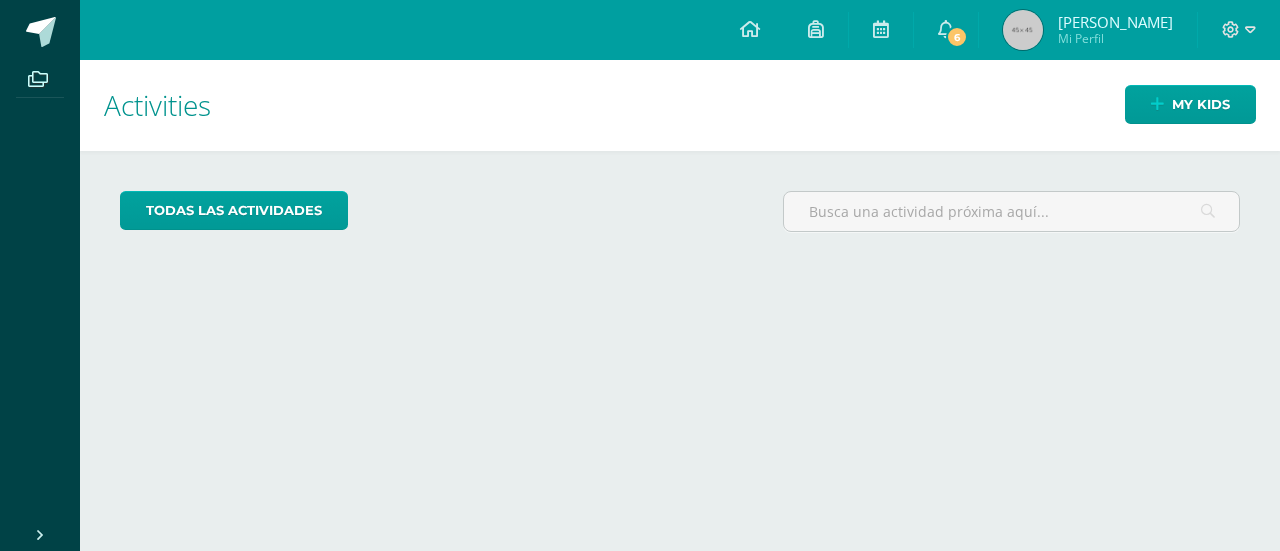 scroll, scrollTop: 0, scrollLeft: 0, axis: both 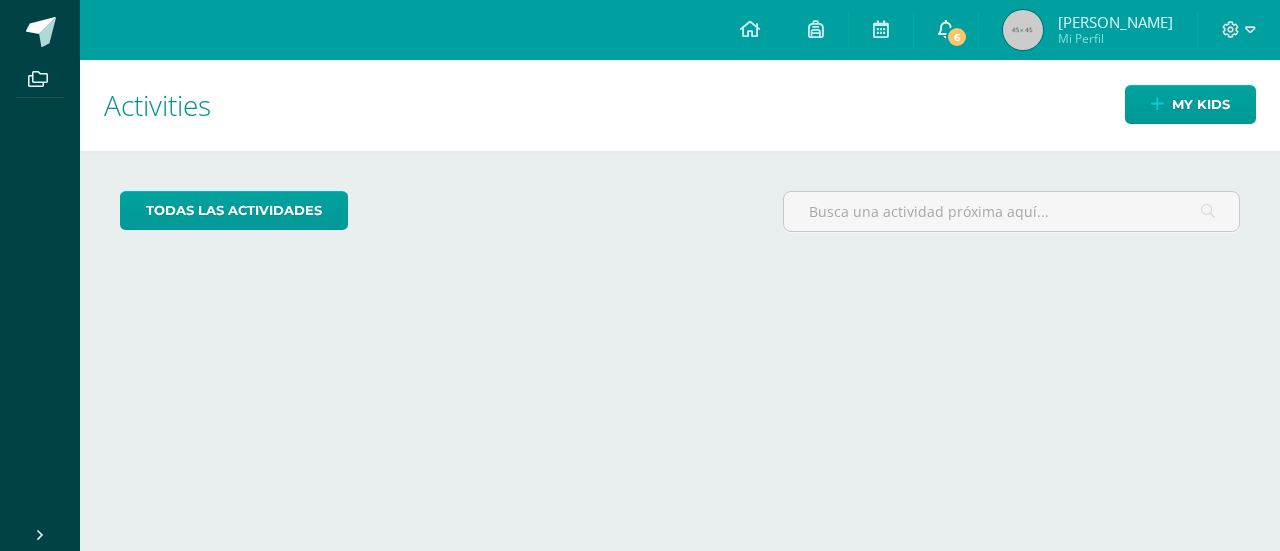 click on "6" at bounding box center (946, 30) 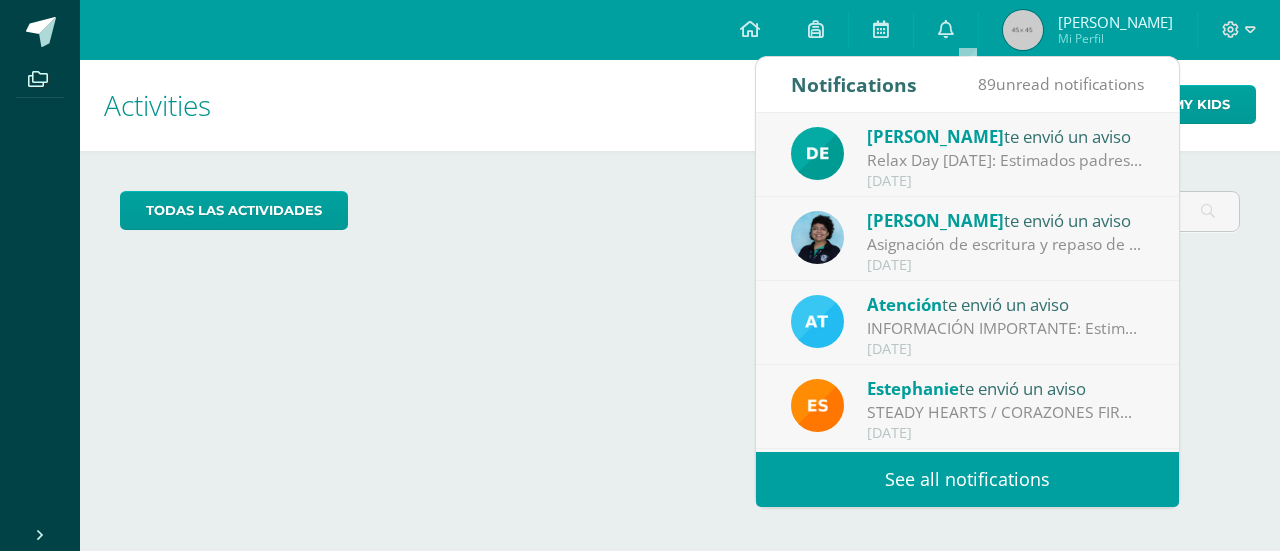click on "Relax Day [DATE]:
Estimados padres favor tomar nota para el Relax day [DATE]" at bounding box center [1006, 160] 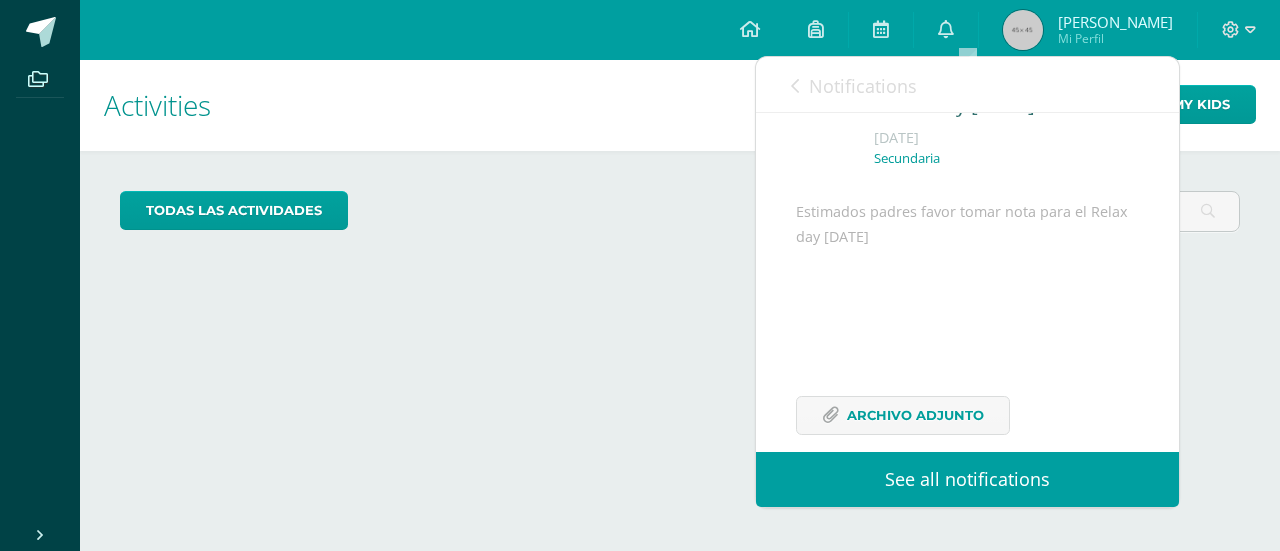 scroll, scrollTop: 174, scrollLeft: 0, axis: vertical 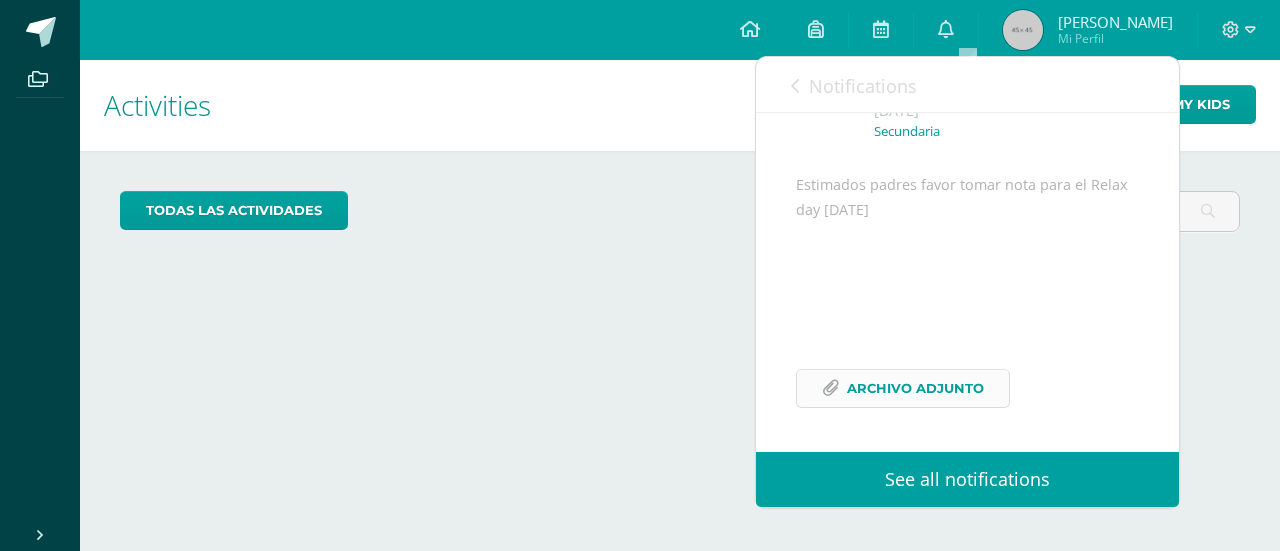 click on "Archivo Adjunto" at bounding box center [915, 388] 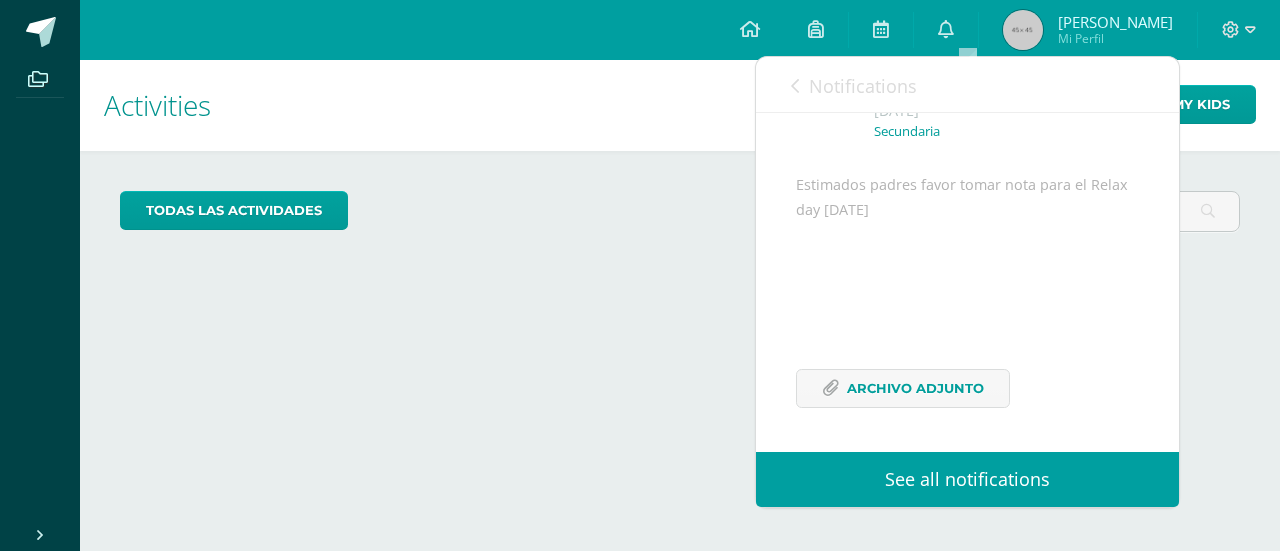 click at bounding box center [795, 86] 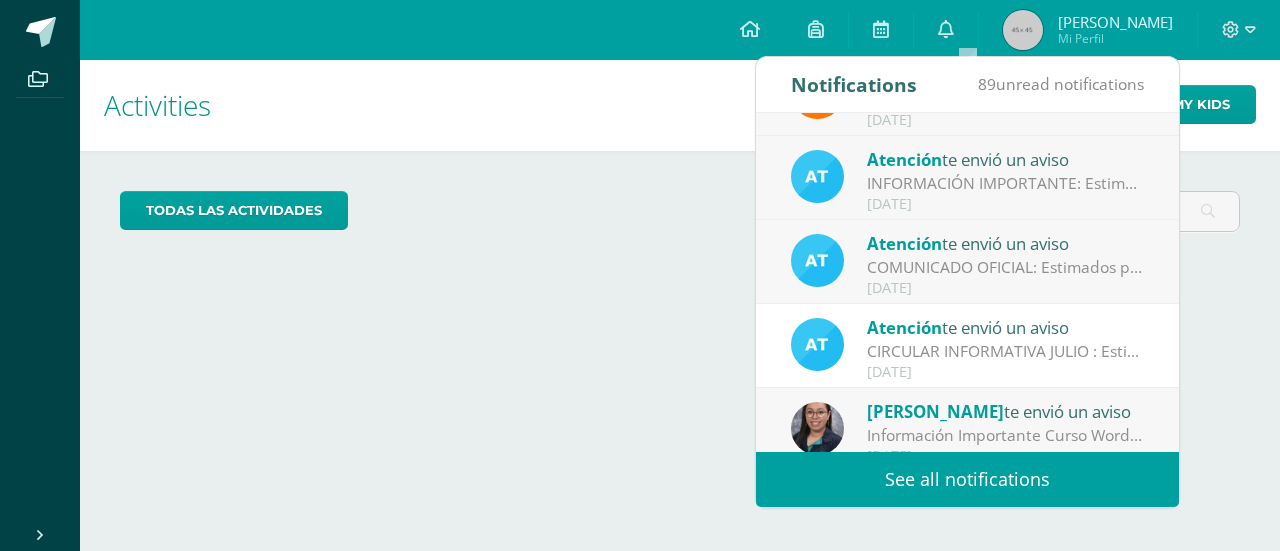 scroll, scrollTop: 311, scrollLeft: 0, axis: vertical 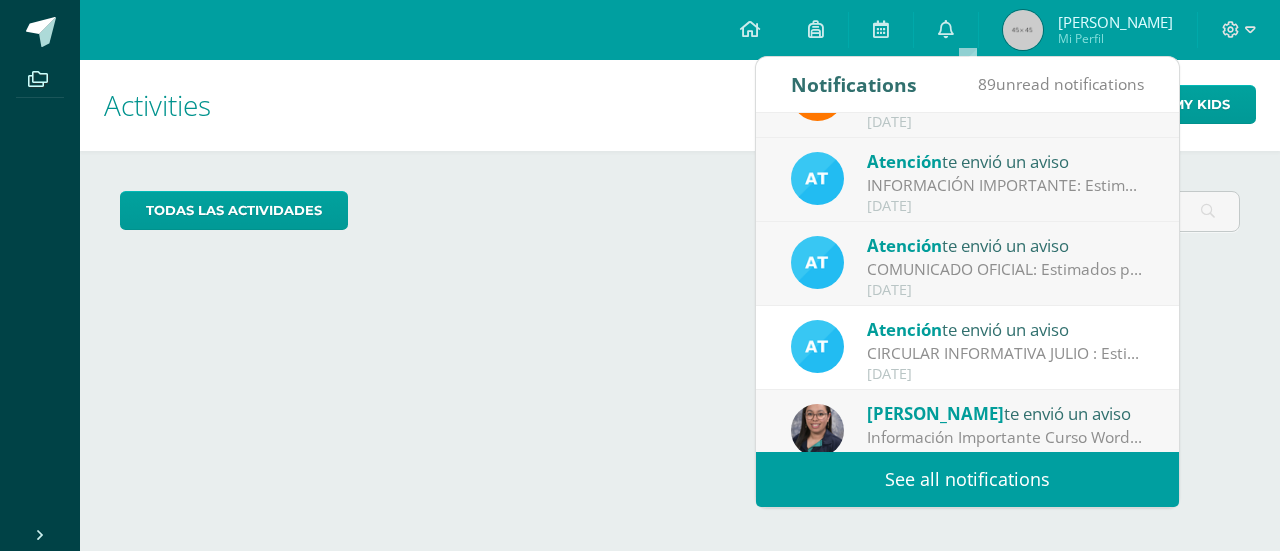 click on "COMUNICADO OFICIAL:
Estimados padres de familia,
Reciban un cordial saludo deseando bienestar en cada uno de sus hogares.
Adjuntamos información para su conocimiento.
Feliz Tarde." at bounding box center [1006, 269] 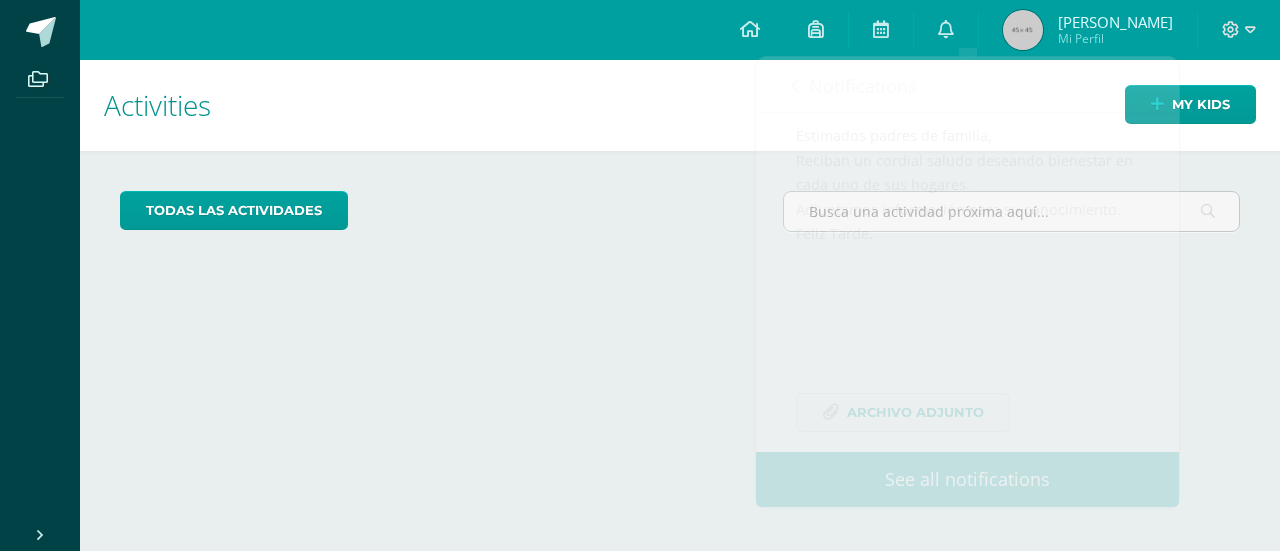 drag, startPoint x: 1186, startPoint y: 277, endPoint x: 1173, endPoint y: 287, distance: 16.40122 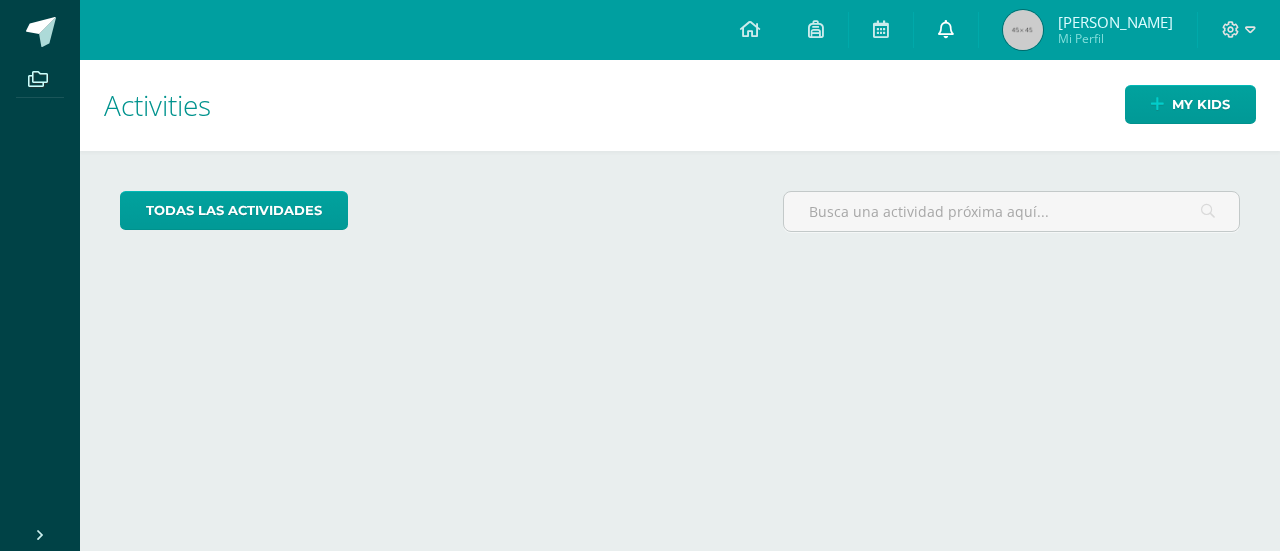 click at bounding box center (946, 29) 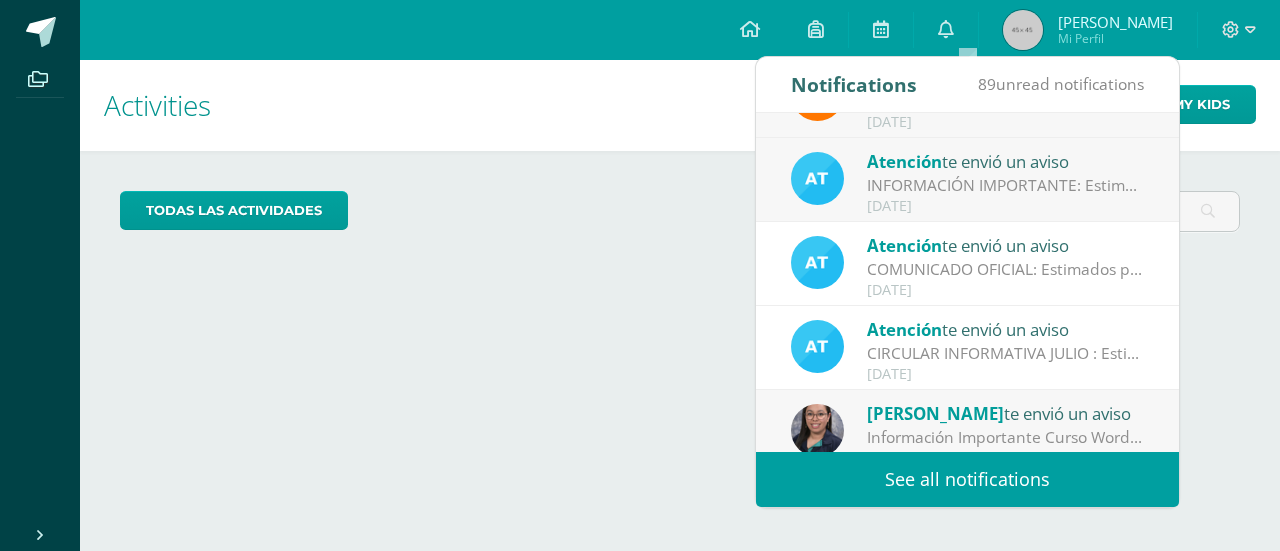 drag, startPoint x: 1093, startPoint y: 366, endPoint x: 1114, endPoint y: 356, distance: 23.259407 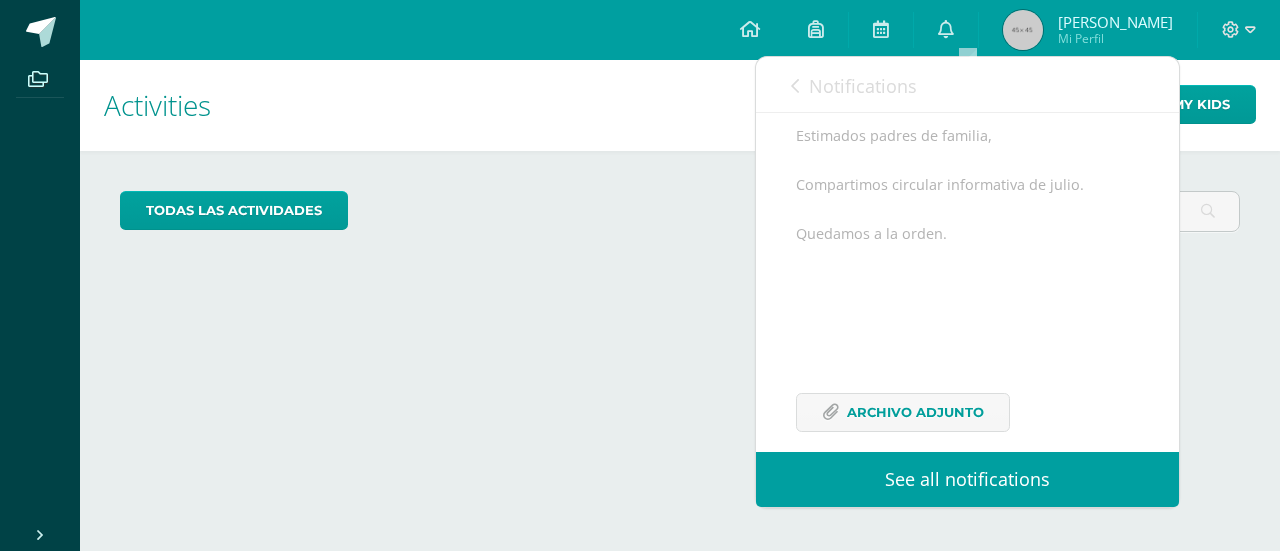 click at bounding box center [795, 86] 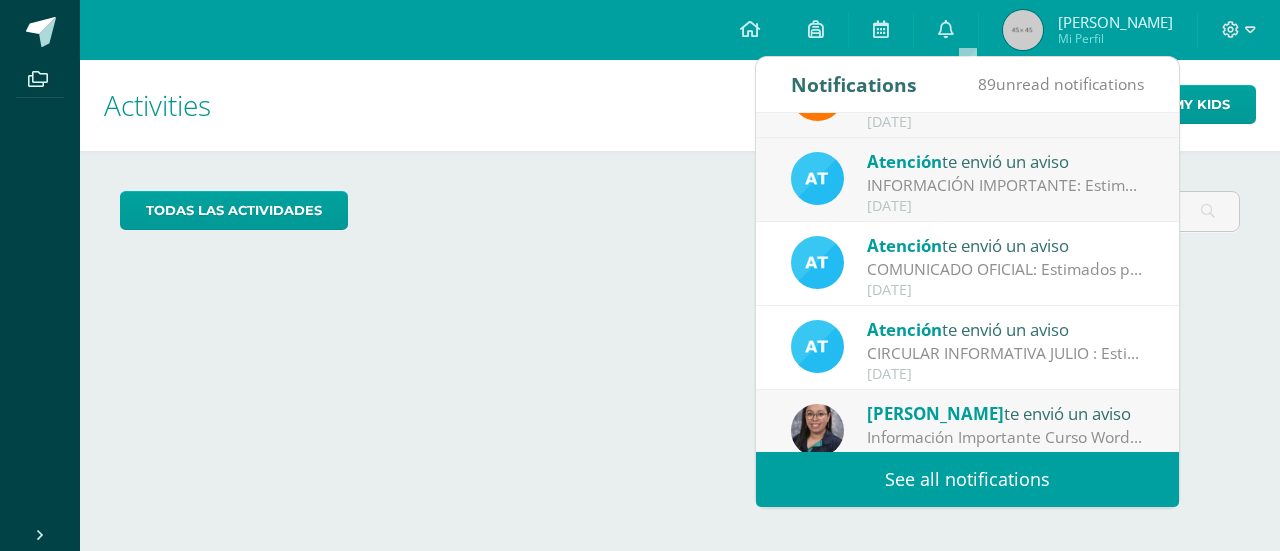 click on "Atención   te envió un aviso" at bounding box center (1006, 245) 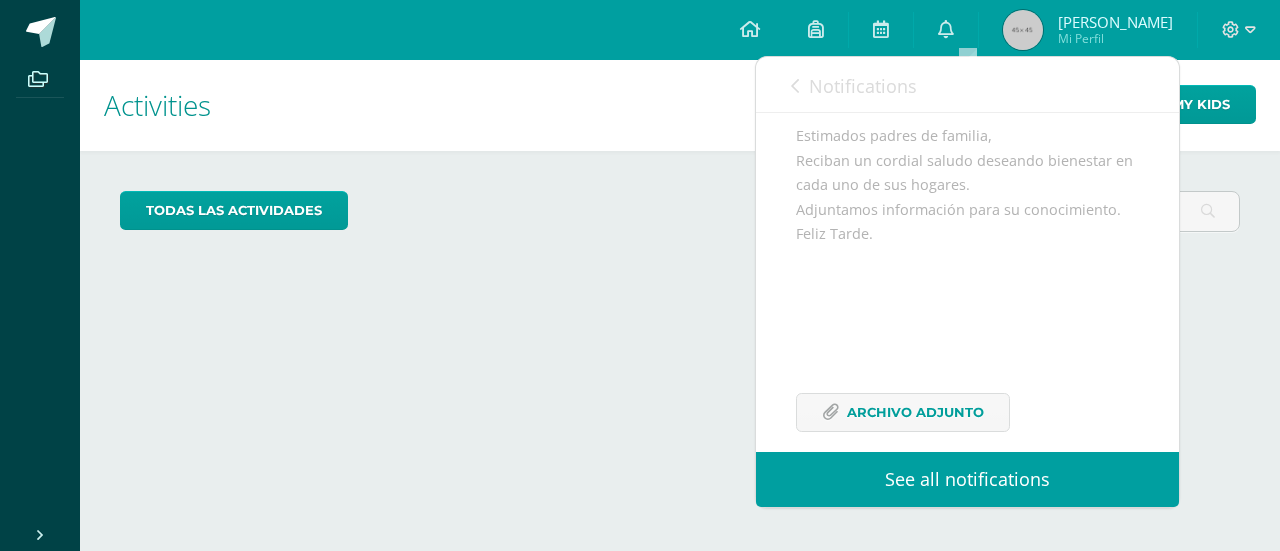 click on "Notifications" at bounding box center [854, 85] 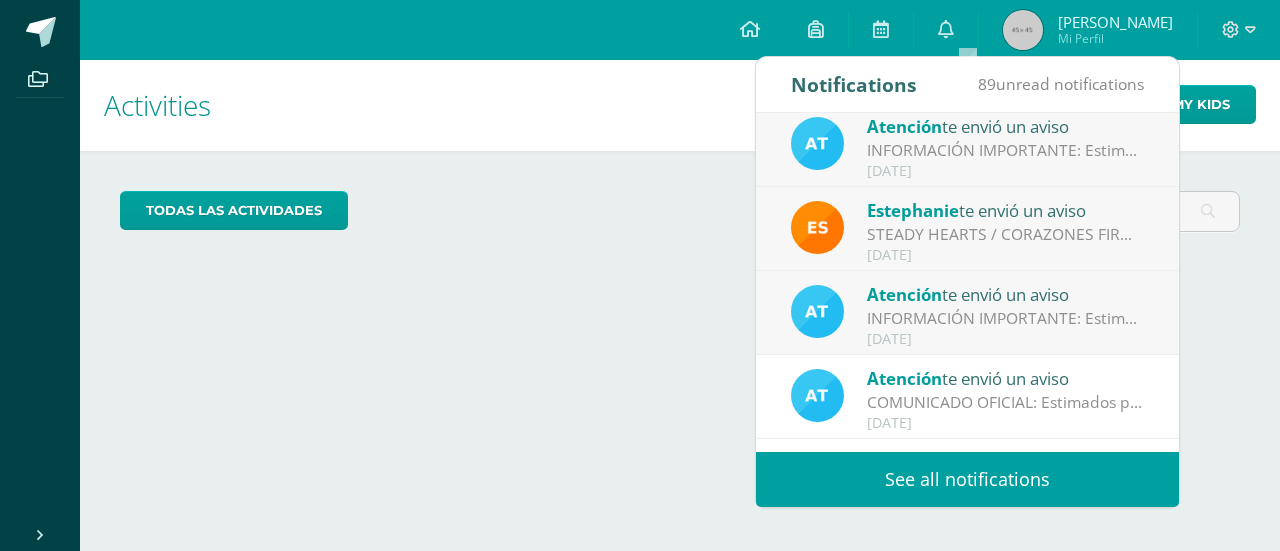 scroll, scrollTop: 176, scrollLeft: 0, axis: vertical 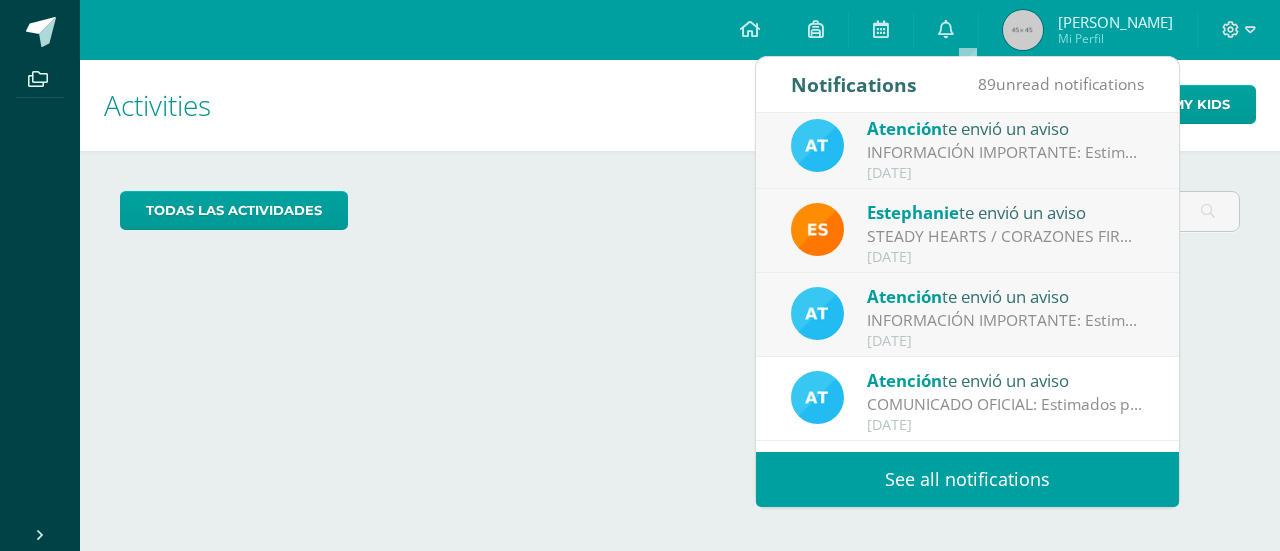 click on "Atención   te envió un aviso" at bounding box center [1006, 296] 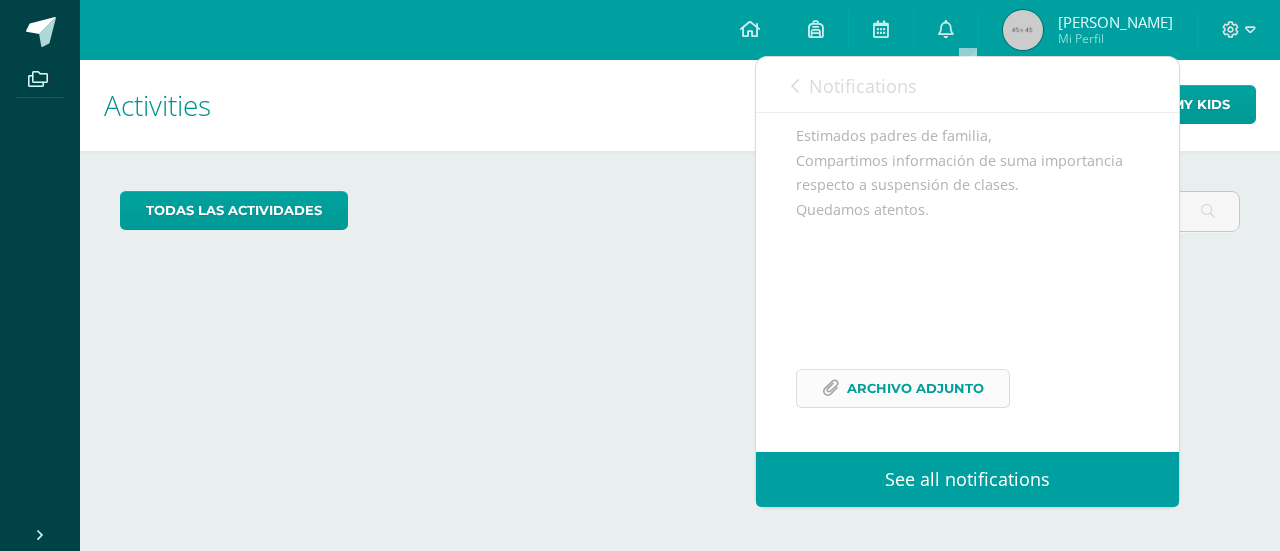 click on "Archivo Adjunto" at bounding box center (915, 388) 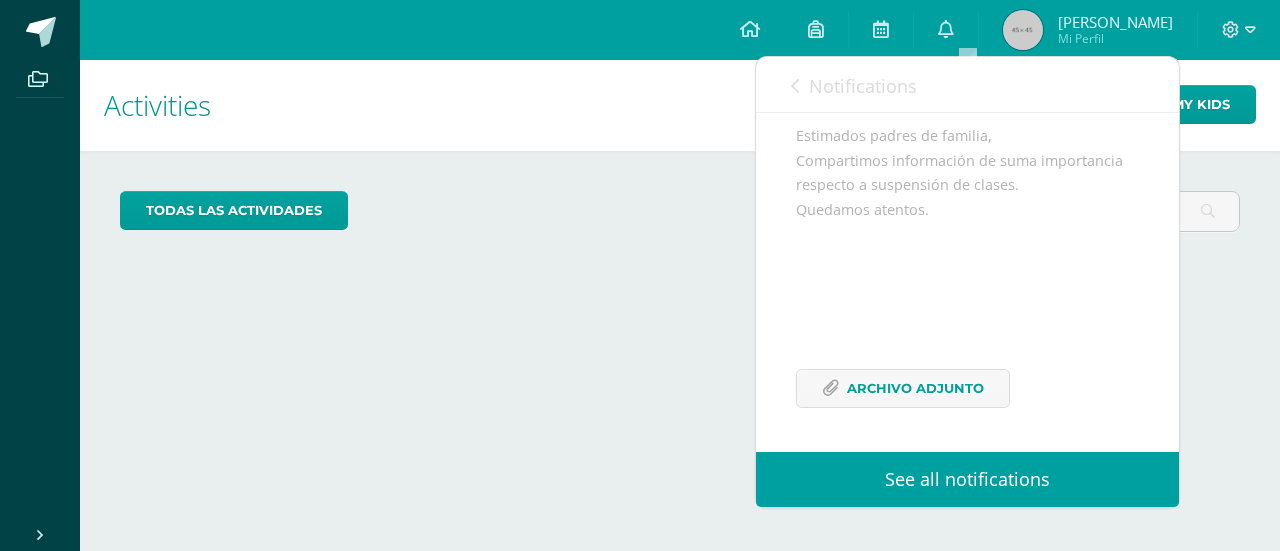 click on "Notifications" at bounding box center [854, 85] 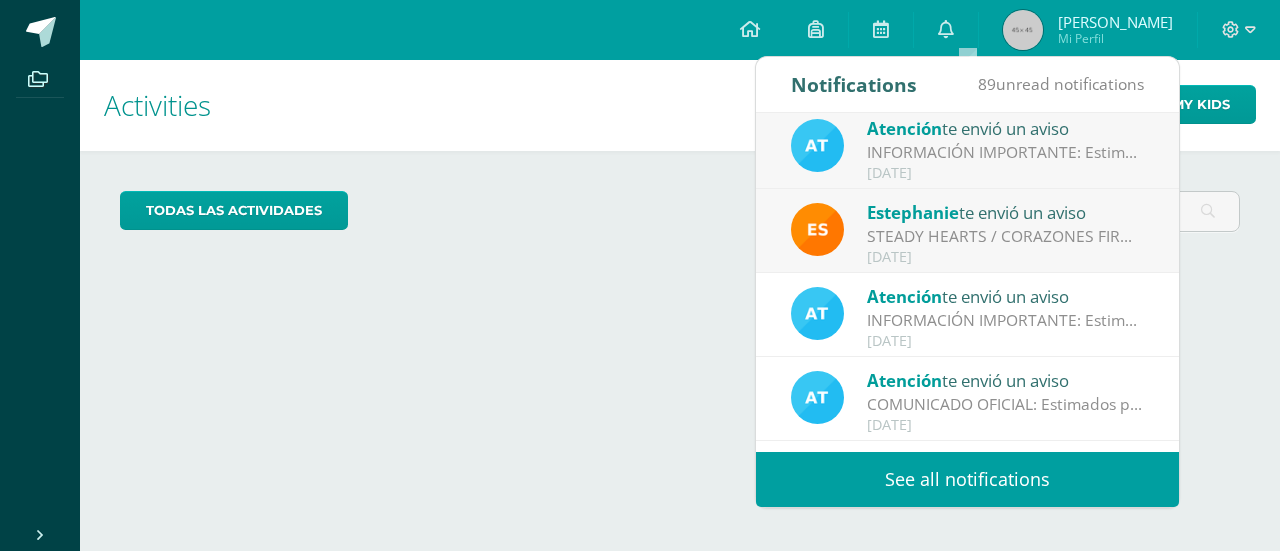 click on "STEADY HEARTS / CORAZONES FIRMES:
Queridas familias BSJ:
Les compartimos una guía de resilencia con sugerencias para conversar con sus hijos e hijas sobre los temblores recientes, validar sus emociones y fortalecer la seguridad emocional en casa.
Gracias por acompañarnos en este proceso con sensibilidad y cercanía.
— Departamento de Formación" at bounding box center (1006, 236) 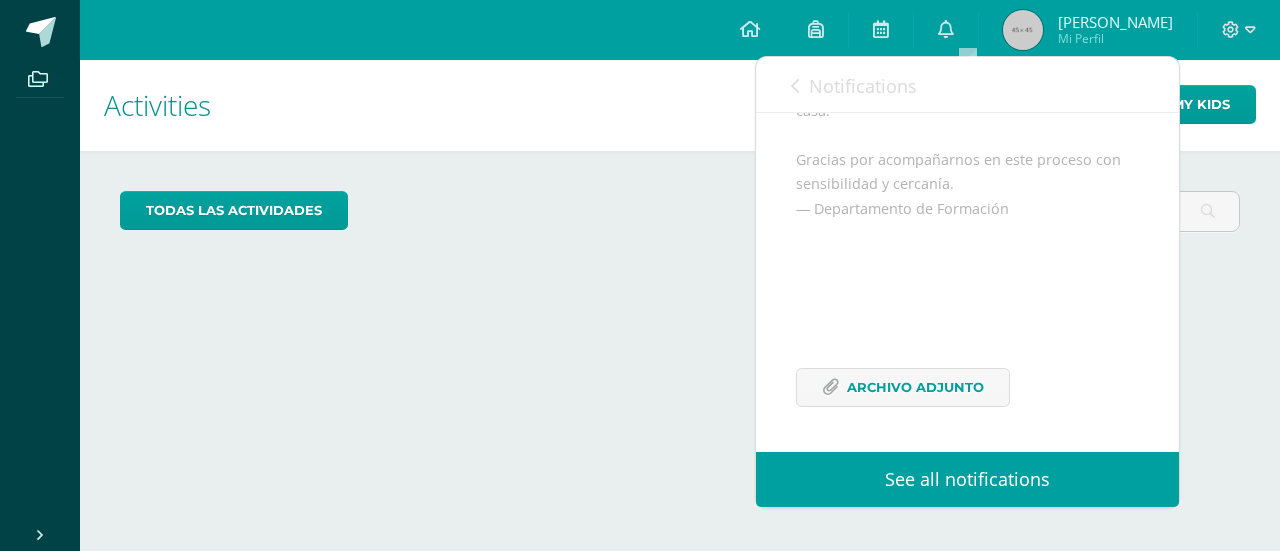 scroll, scrollTop: 395, scrollLeft: 0, axis: vertical 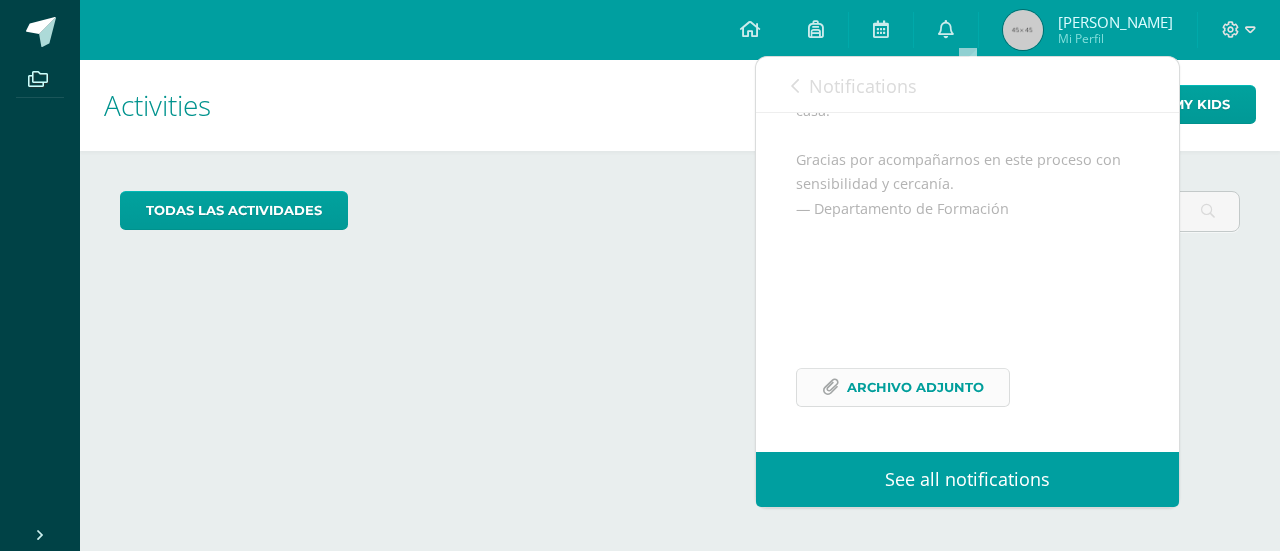click on "Archivo Adjunto" at bounding box center (915, 387) 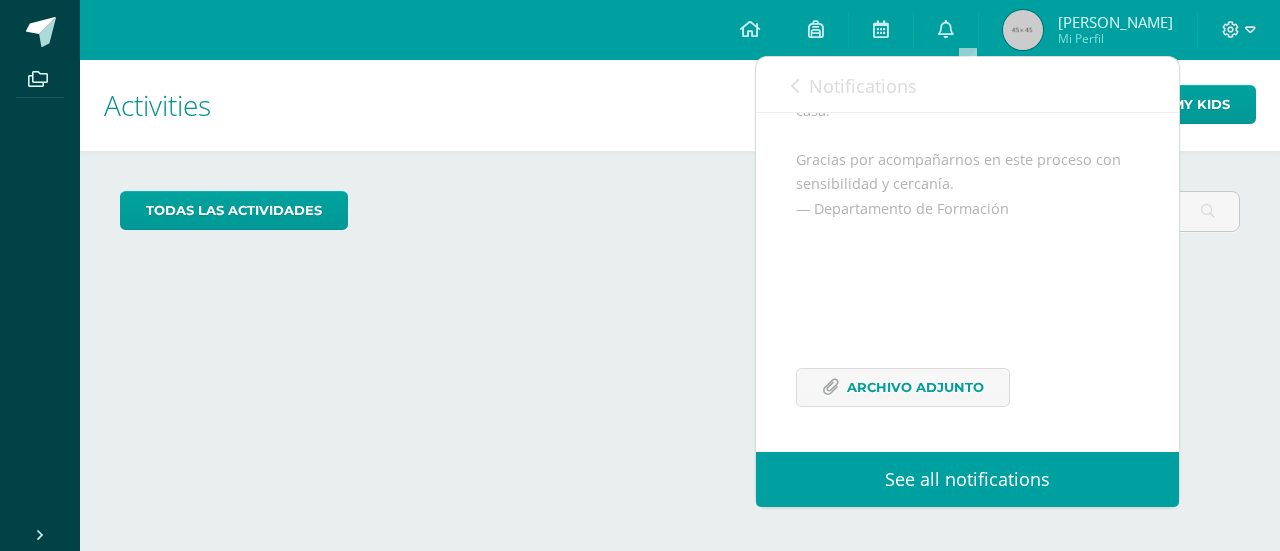click at bounding box center [795, 86] 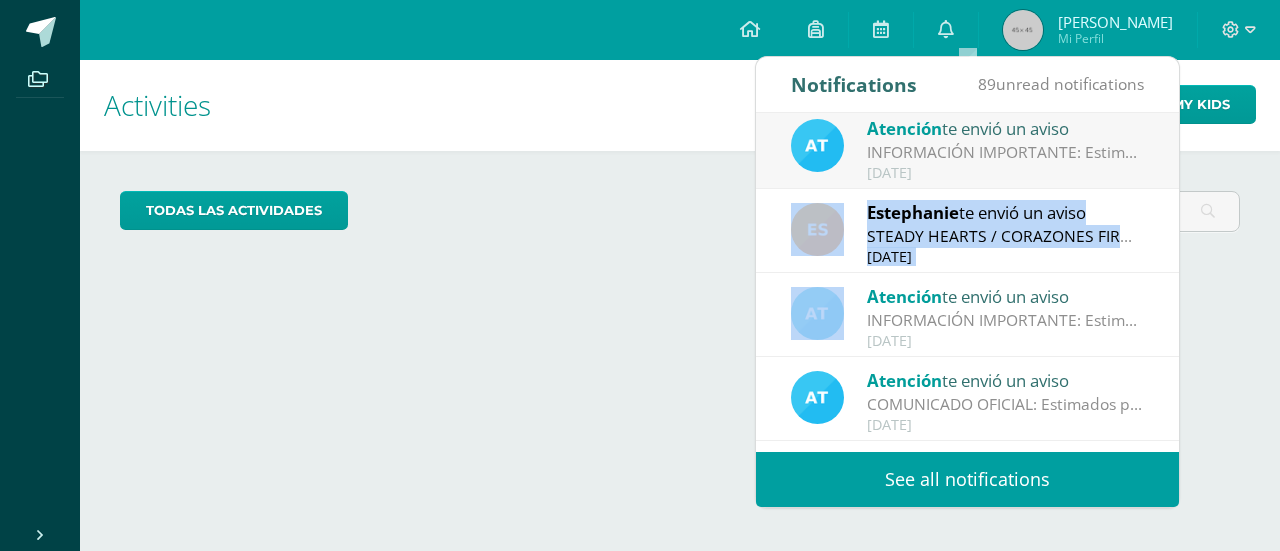 drag, startPoint x: 1159, startPoint y: 306, endPoint x: 1150, endPoint y: 258, distance: 48.83646 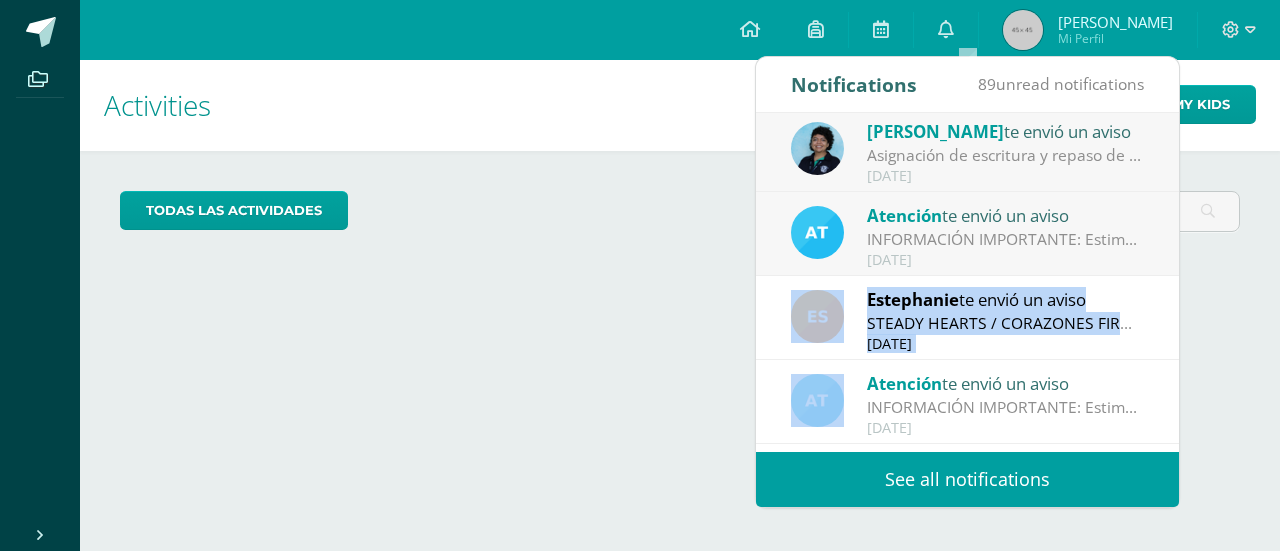 scroll, scrollTop: 0, scrollLeft: 0, axis: both 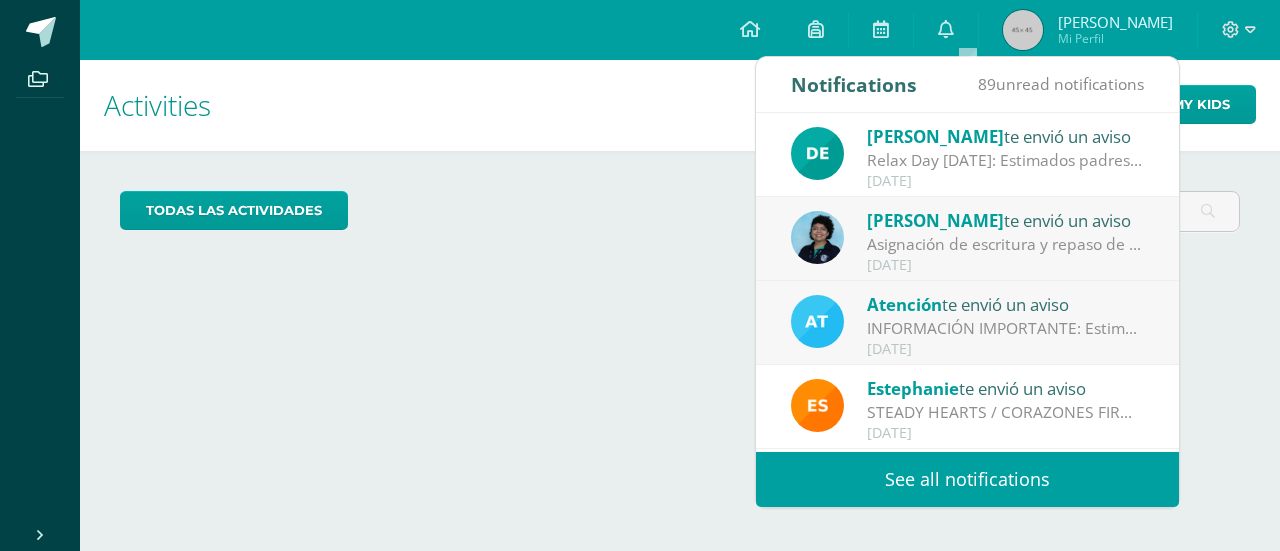 click on "Atención   te envió un aviso" at bounding box center [1006, 304] 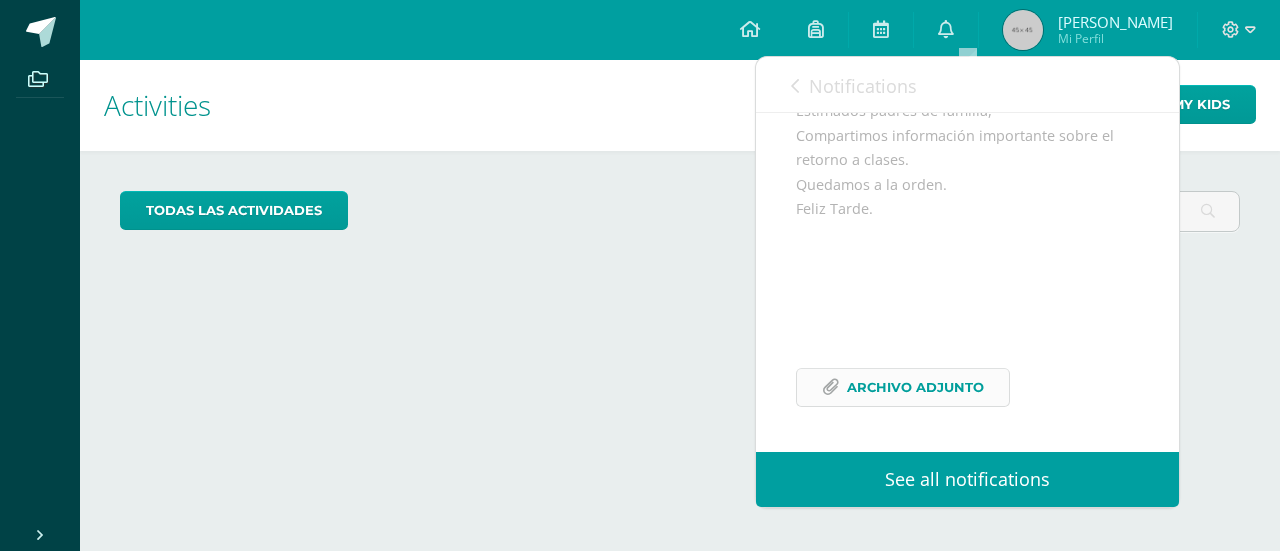 click on "Archivo Adjunto" at bounding box center (915, 387) 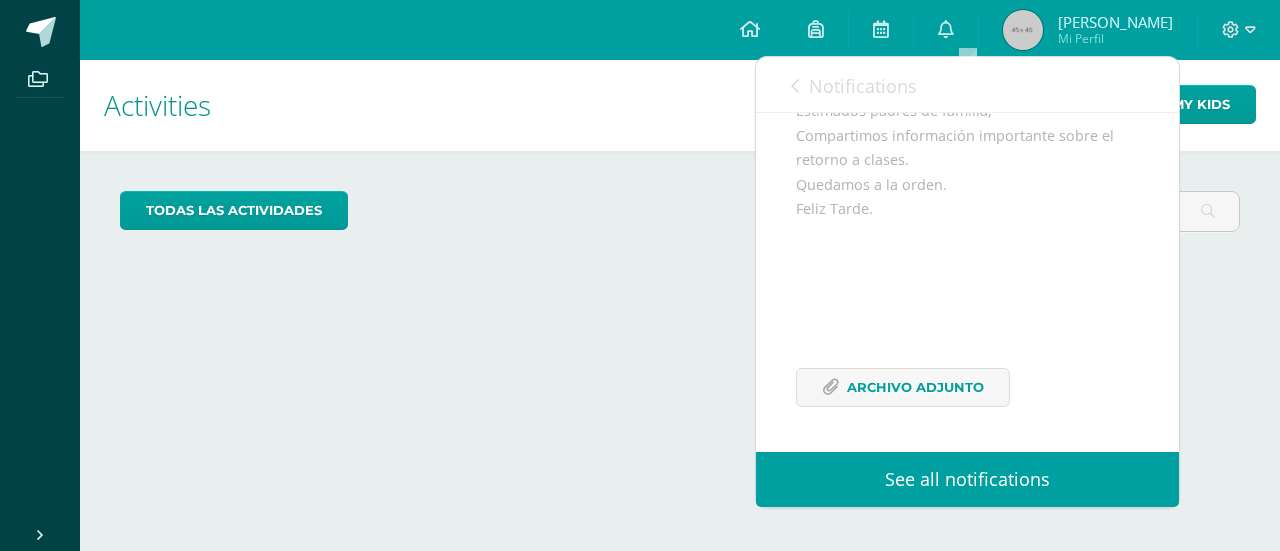 click at bounding box center [795, 86] 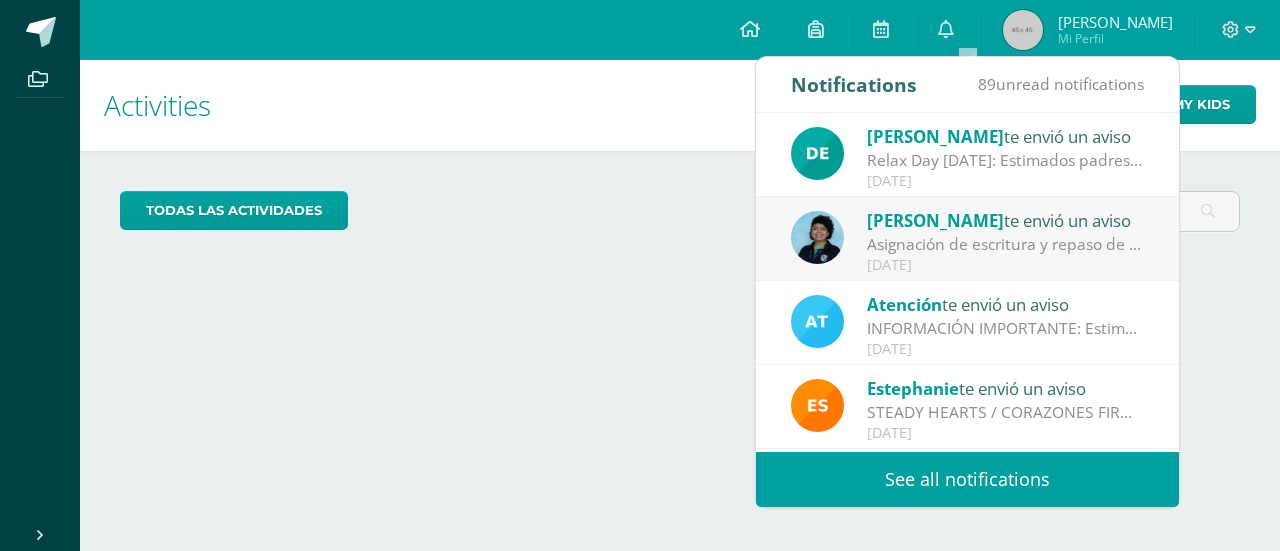 click on "Asignación de escritura y repaso de gramática:
• Buenos días estimados estudiantes, comparto con ustedes material importante para realizar la asignación de escritura y repasar para la prueba corta de gramática (sección A).
• Recuerda que puedes imprimir o copiar lo que necesites.
• Todo el contenido será revisado y retomado la próxima semana en los períodos de gramática y escritura respectivos.
• Agradeciendo tu atención, me despido." at bounding box center (1006, 244) 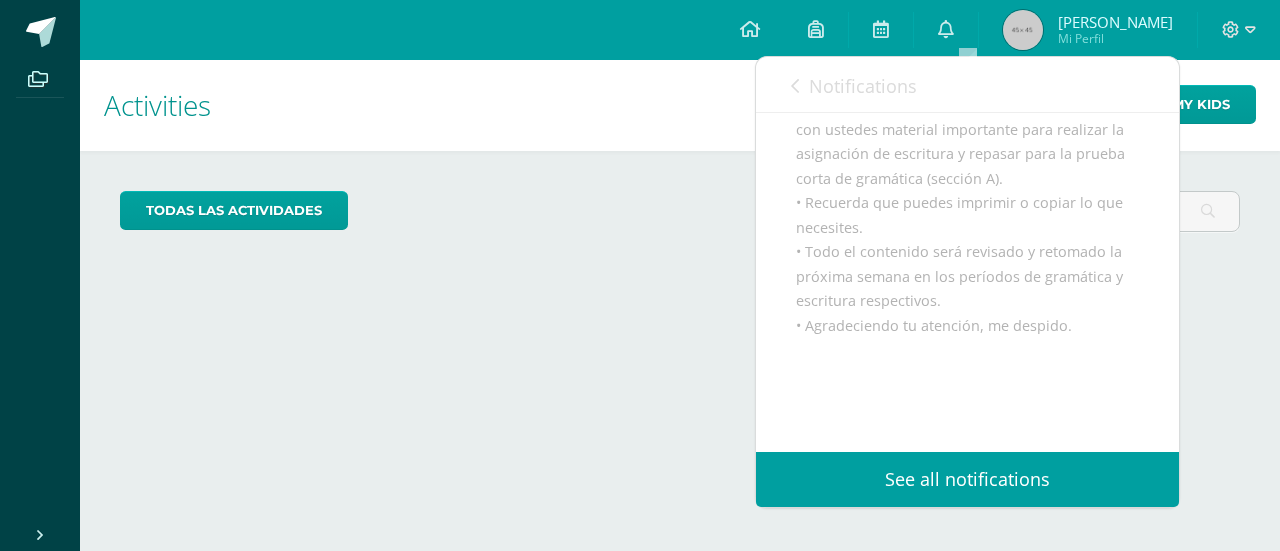 scroll, scrollTop: 115, scrollLeft: 0, axis: vertical 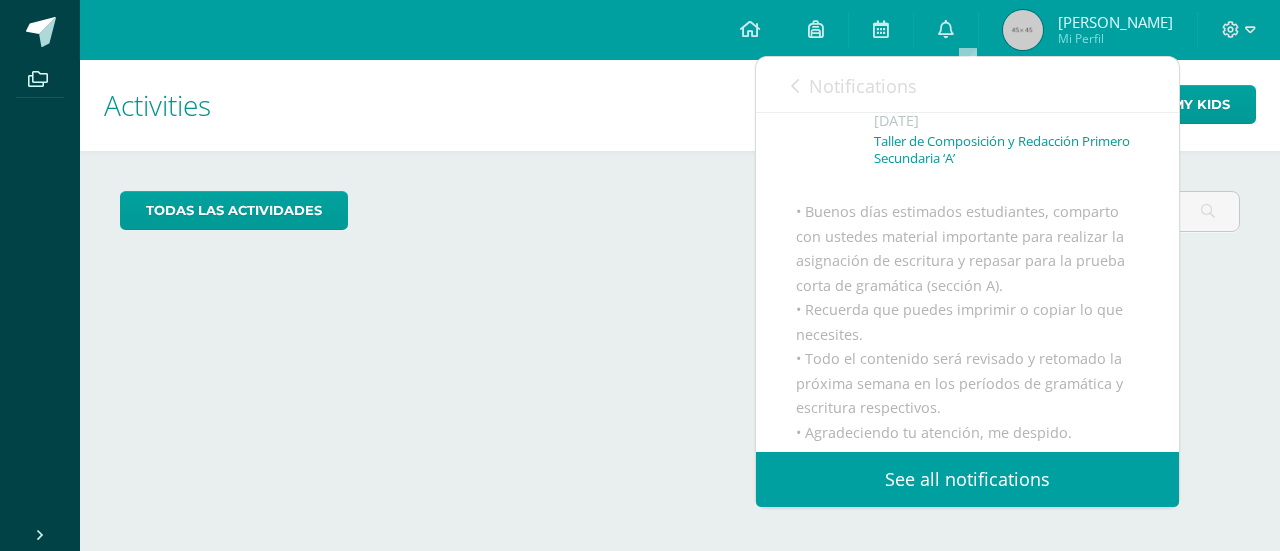 drag, startPoint x: 1161, startPoint y: 227, endPoint x: 1165, endPoint y: 247, distance: 20.396078 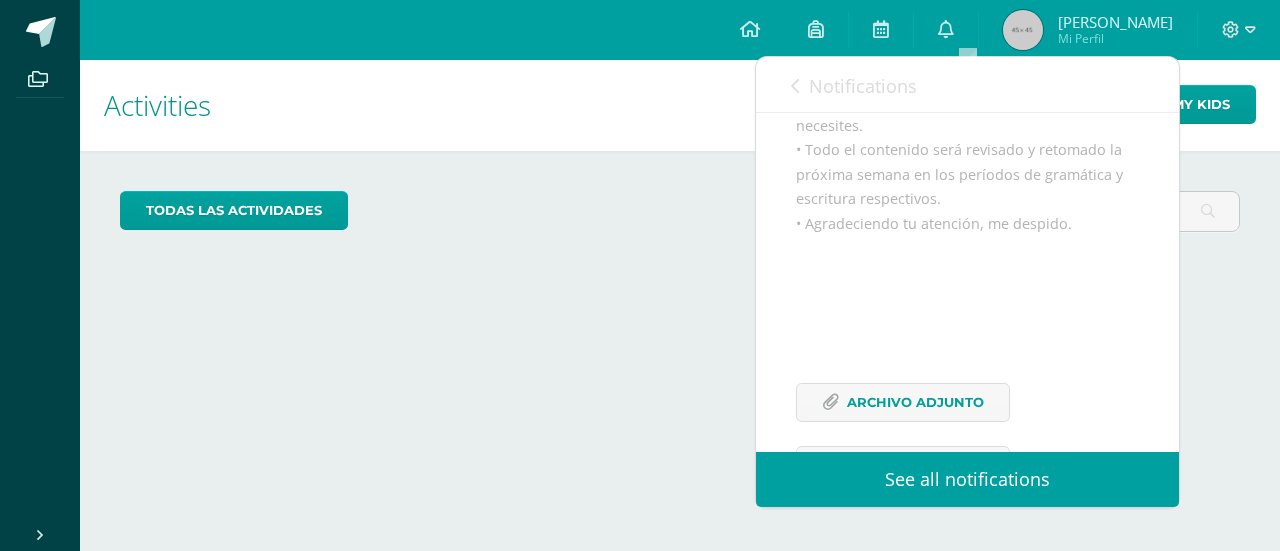 scroll, scrollTop: 451, scrollLeft: 0, axis: vertical 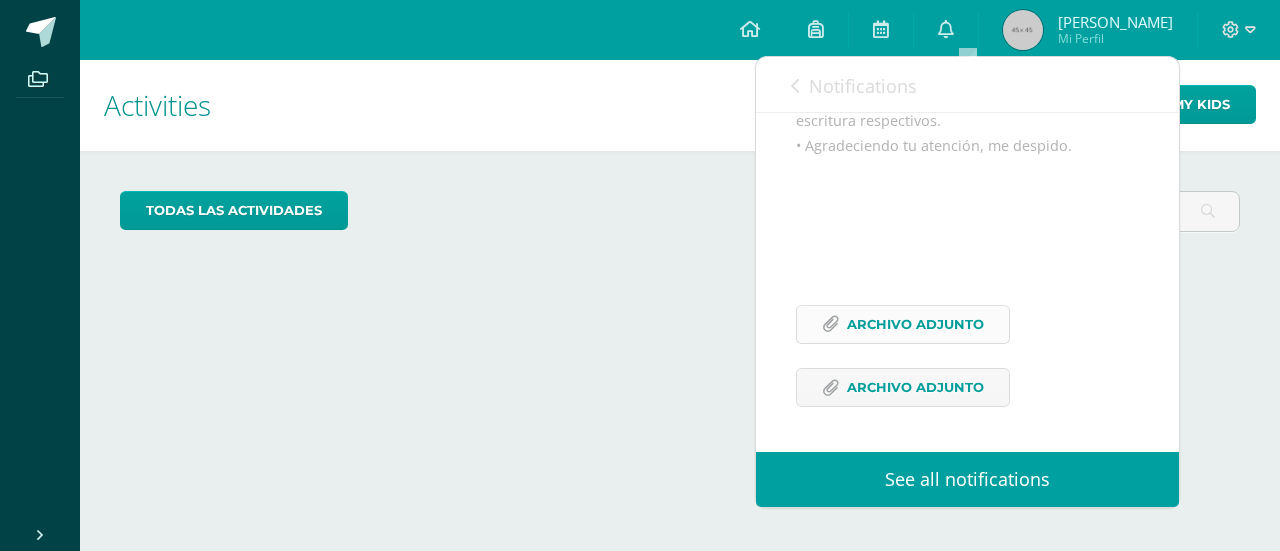 click on "Archivo Adjunto" at bounding box center [915, 324] 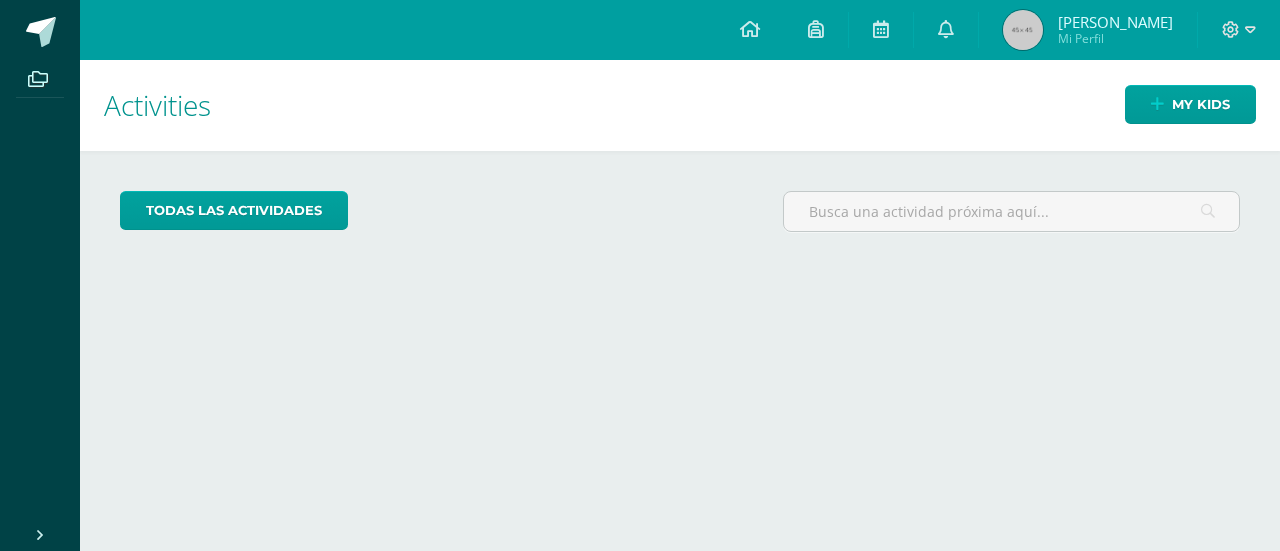 scroll, scrollTop: 0, scrollLeft: 0, axis: both 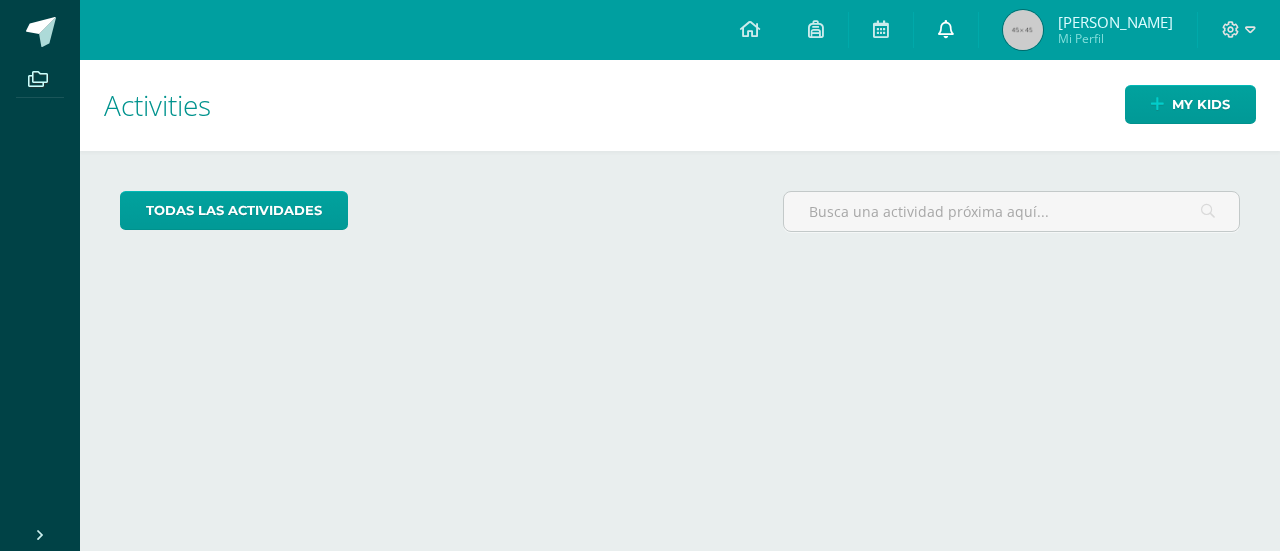 click at bounding box center (946, 30) 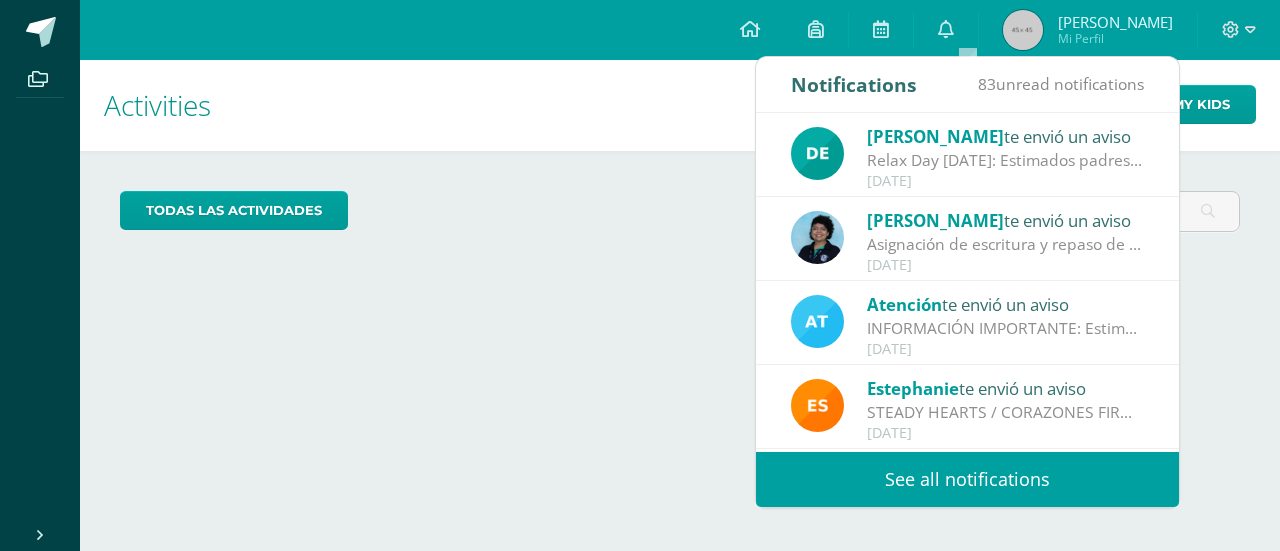 click on "Asignación de escritura y repaso de gramática:
• Buenos días estimados estudiantes, comparto con ustedes material importante para realizar la asignación de escritura y repasar para la prueba corta de gramática (sección A).
• Recuerda que puedes imprimir o copiar lo que necesites.
• Todo el contenido será revisado y retomado la próxima semana en los períodos de gramática y escritura respectivos.
• Agradeciendo tu atención, me despido." at bounding box center (1006, 244) 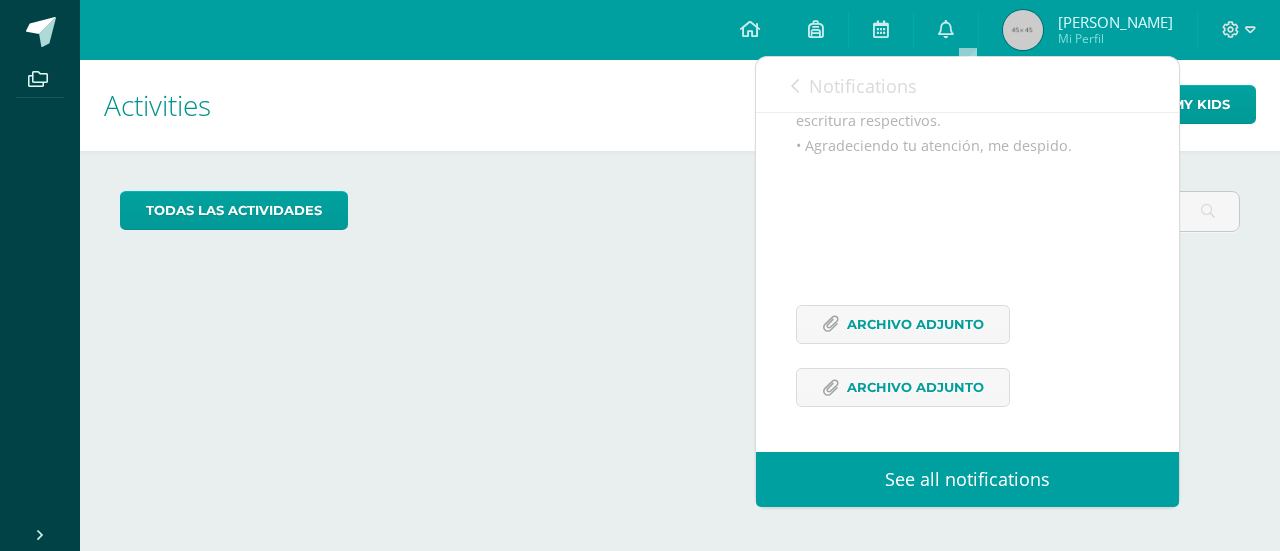 scroll, scrollTop: 451, scrollLeft: 0, axis: vertical 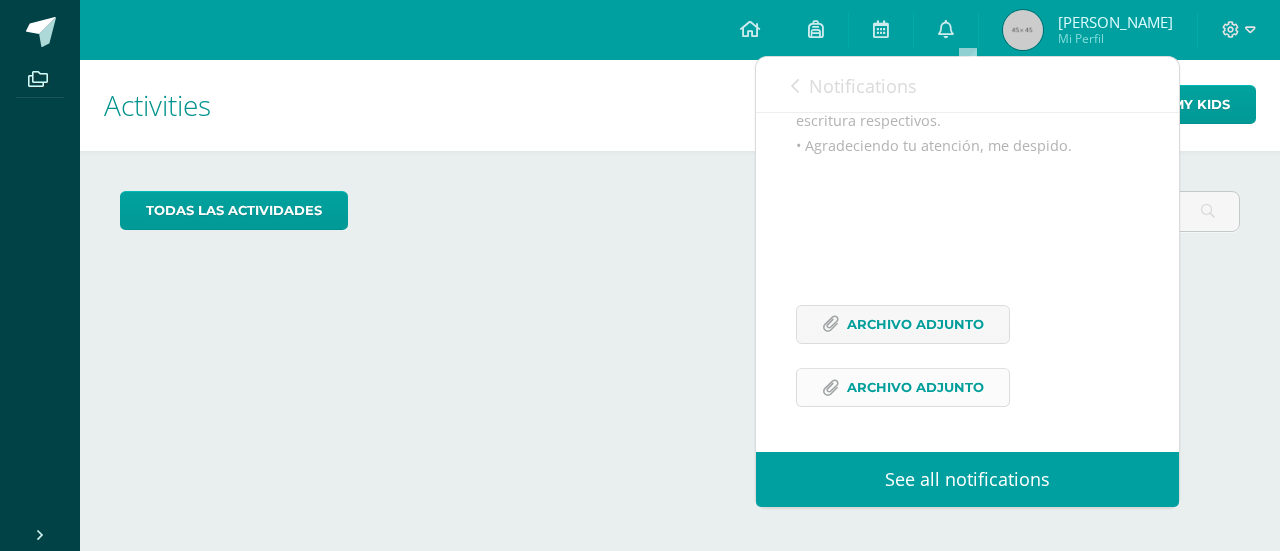 click on "Archivo Adjunto" at bounding box center (915, 387) 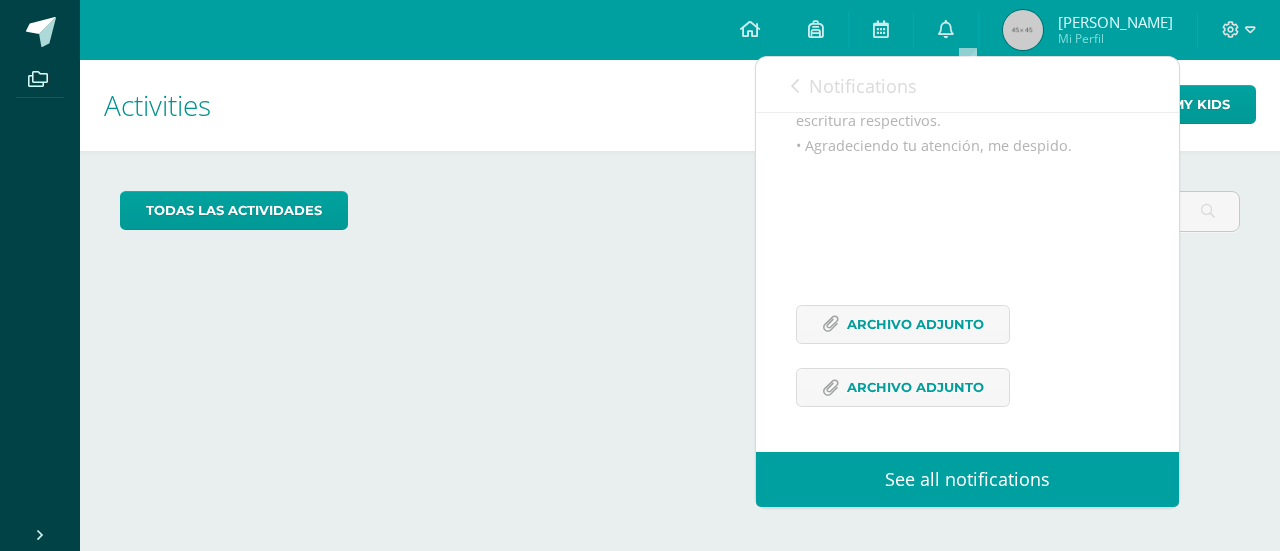 click at bounding box center (795, 86) 